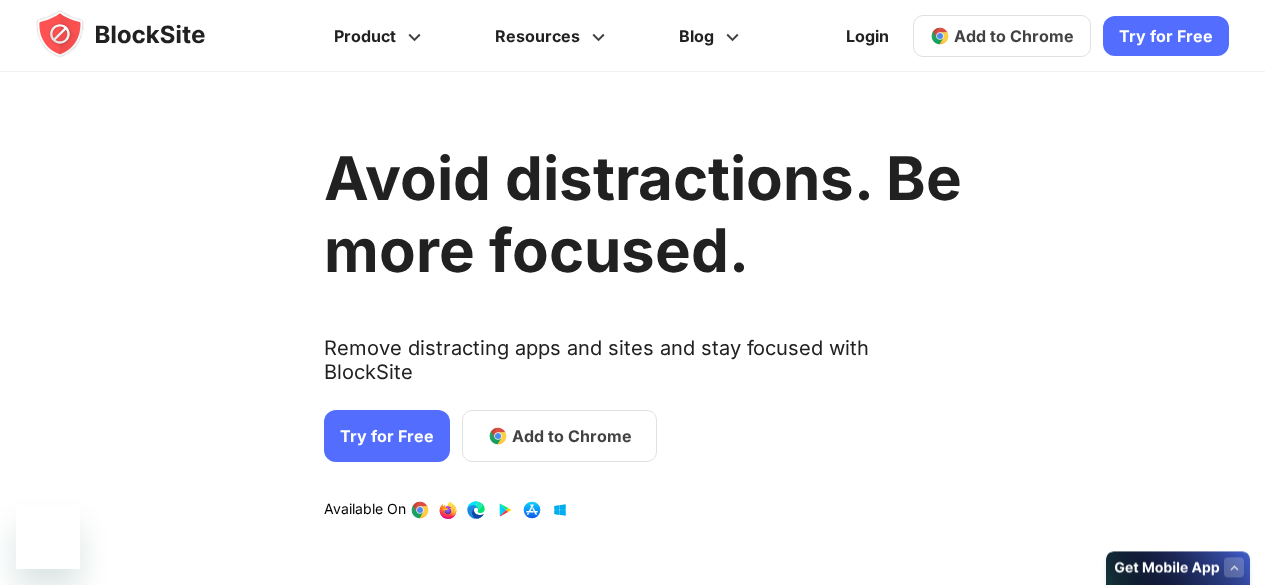 scroll, scrollTop: 0, scrollLeft: 0, axis: both 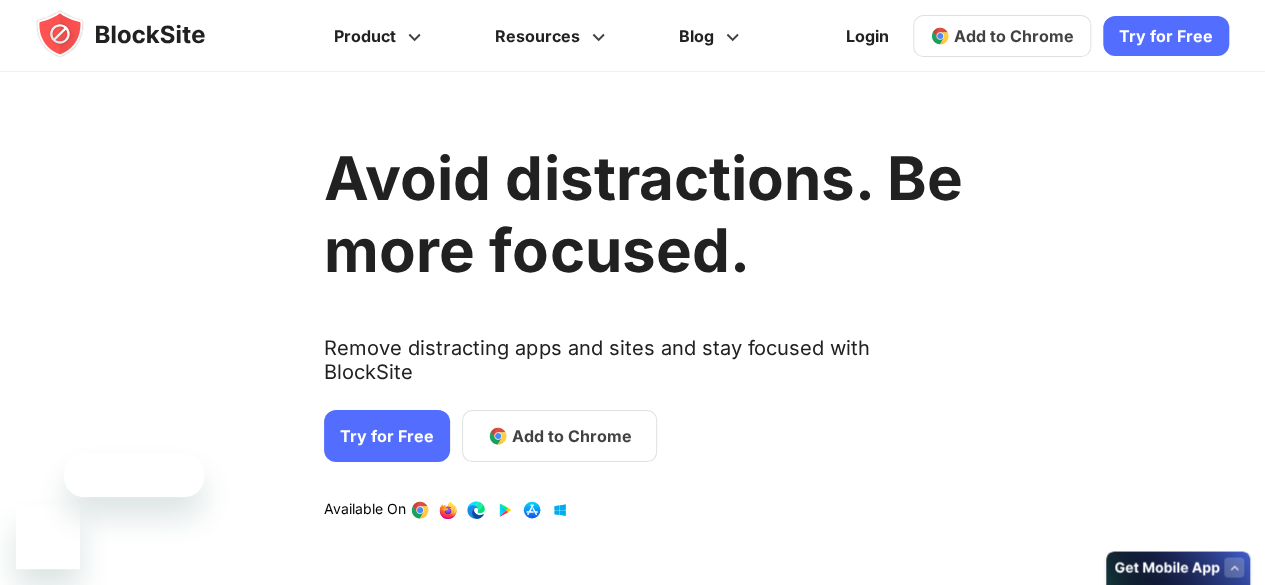 click on "Avoid distractions. Be more focused.
Remove distracting apps and sites and stay focused with BlockSite
Try for Free
Add to Chrome
Download on AppStore
Download on Google Play
Available On" at bounding box center (643, 382) 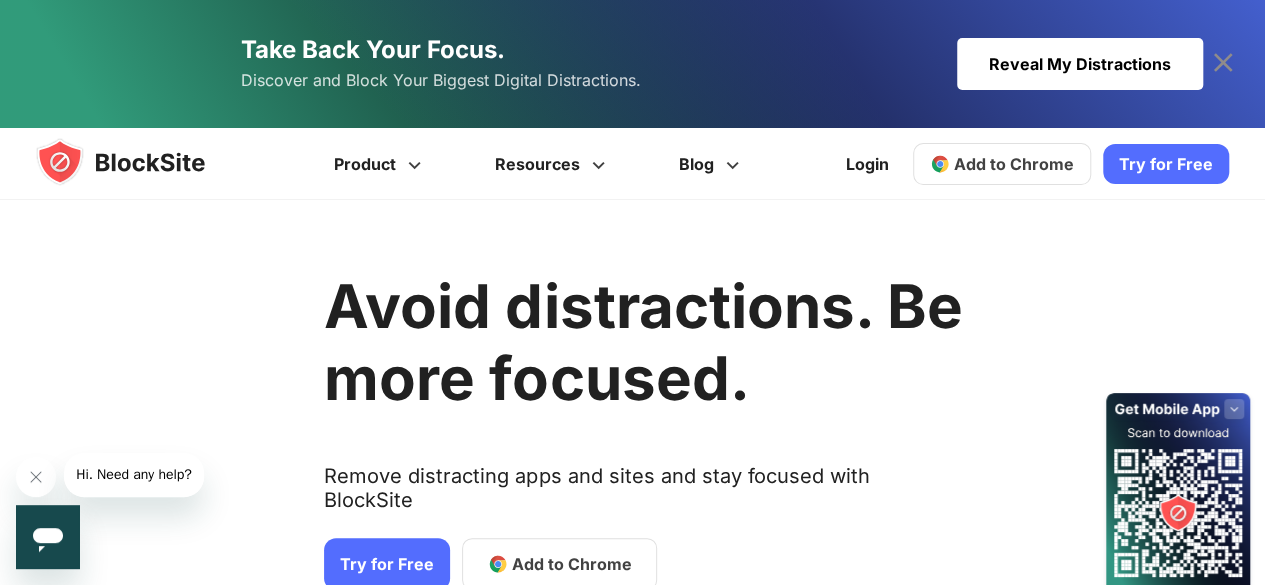 scroll, scrollTop: 0, scrollLeft: 0, axis: both 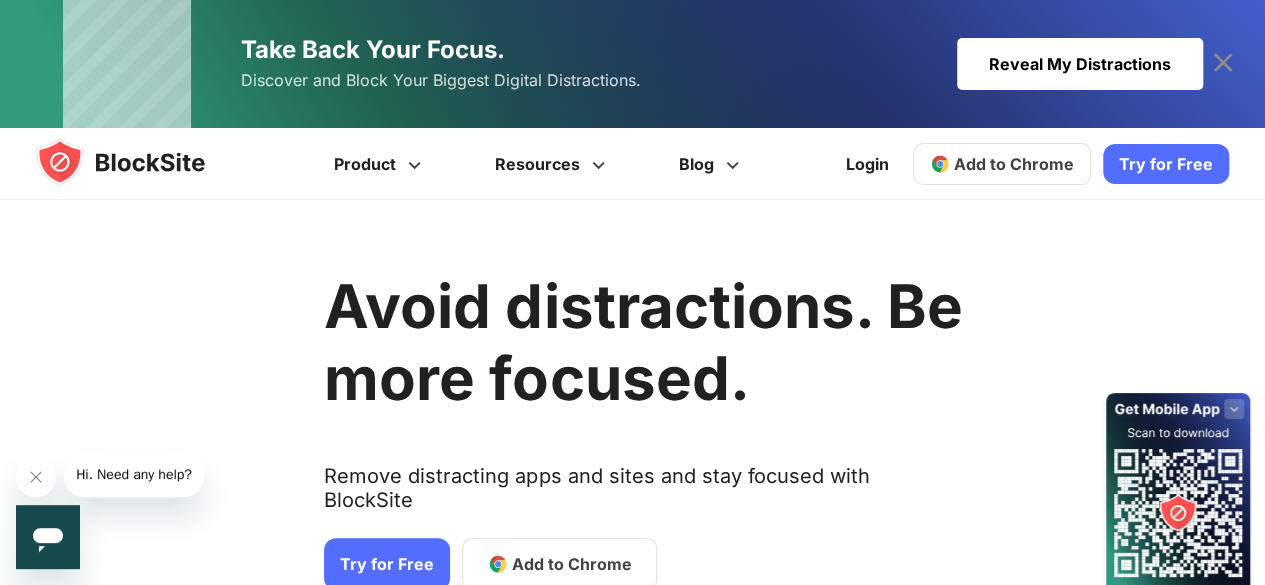click on "Add to Chrome" at bounding box center [1002, 164] 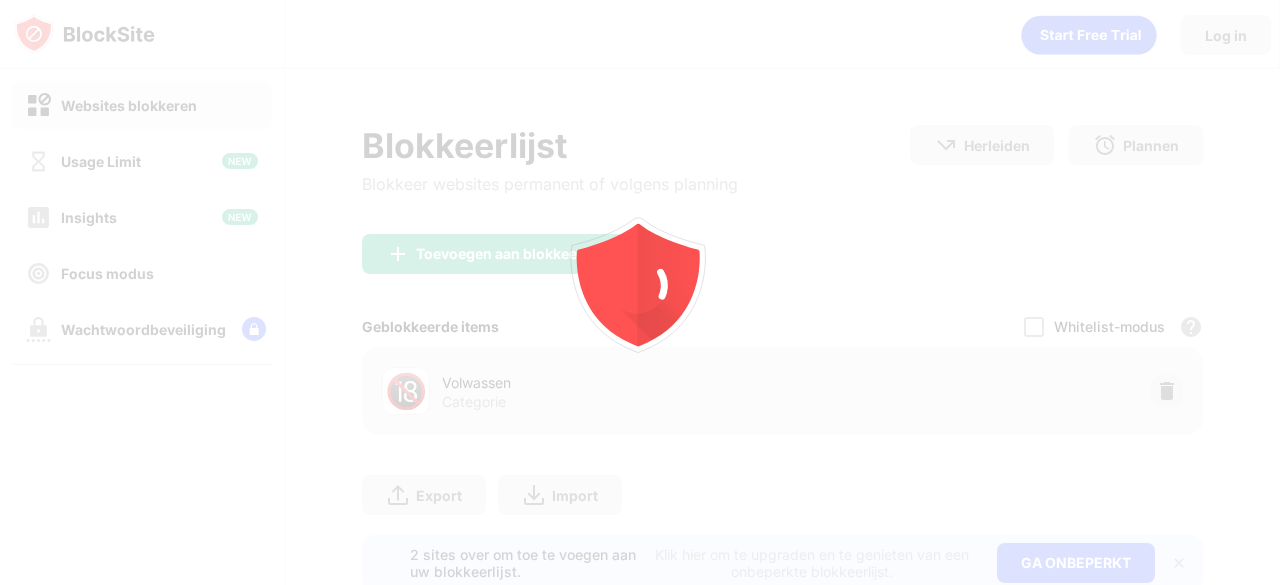 scroll, scrollTop: 0, scrollLeft: 0, axis: both 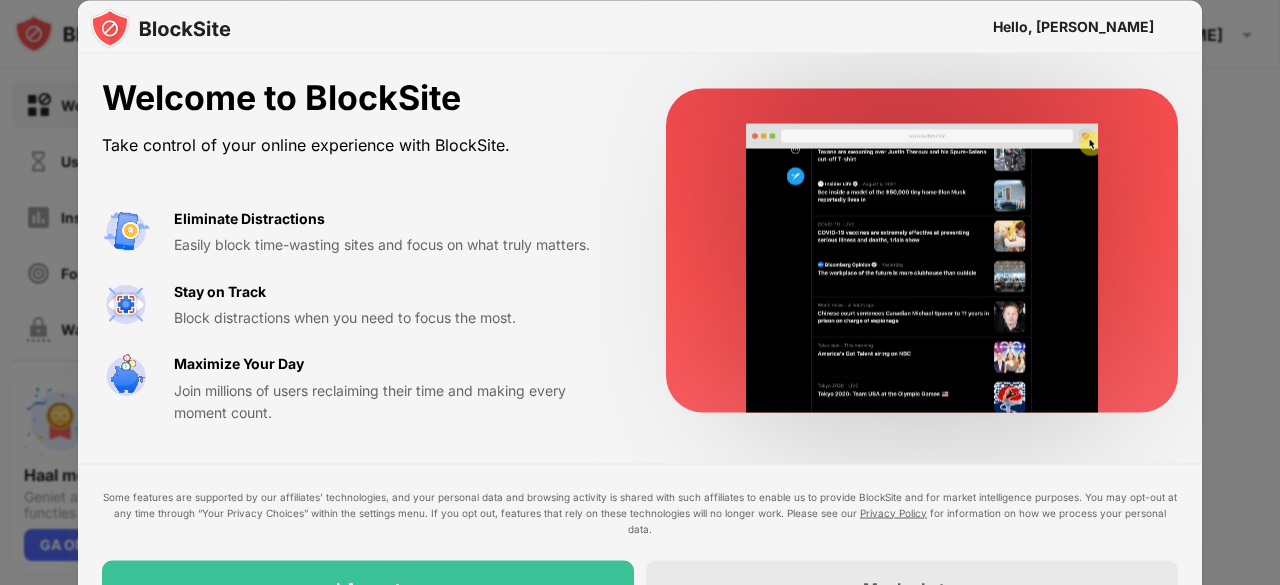 click at bounding box center (640, 292) 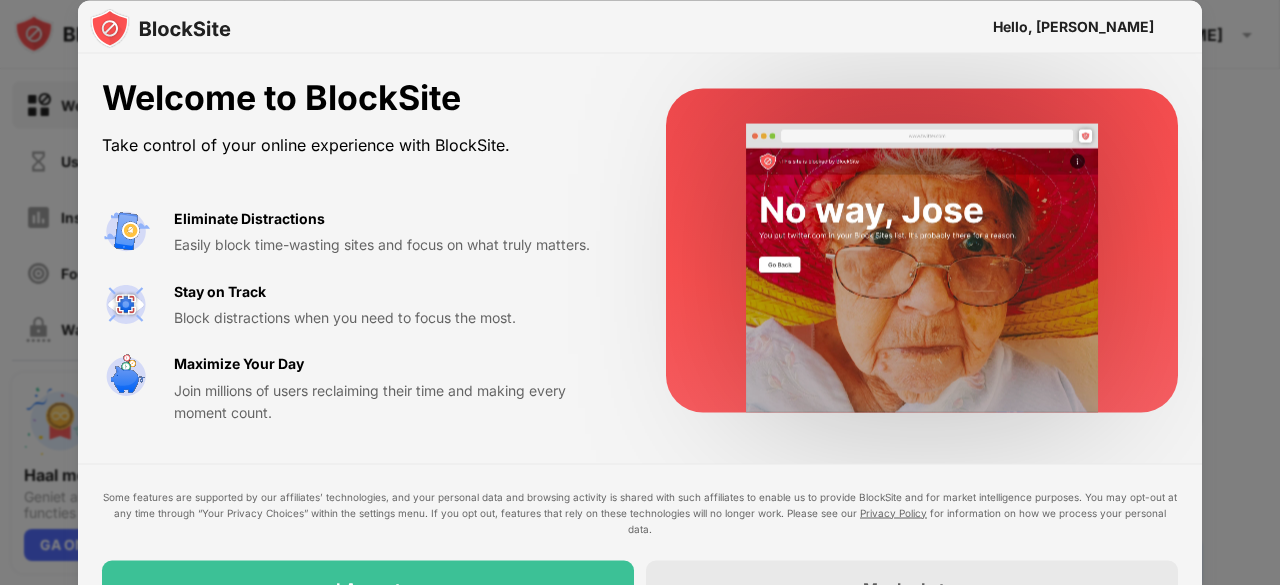 click at bounding box center (922, 251) 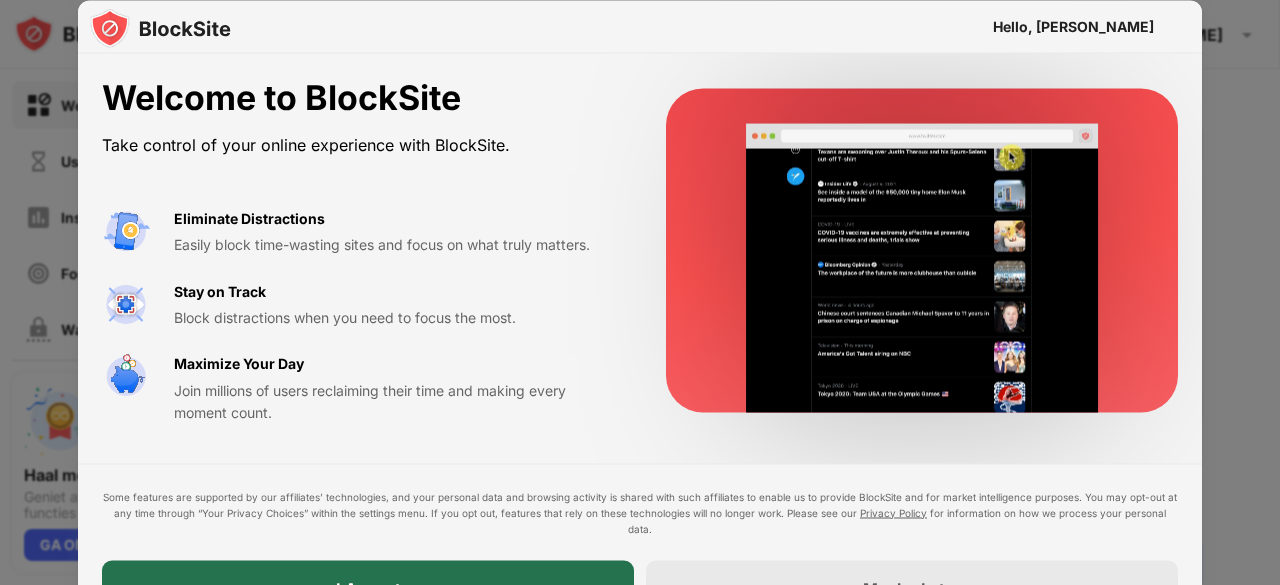 click on "I Accept" at bounding box center [368, 588] 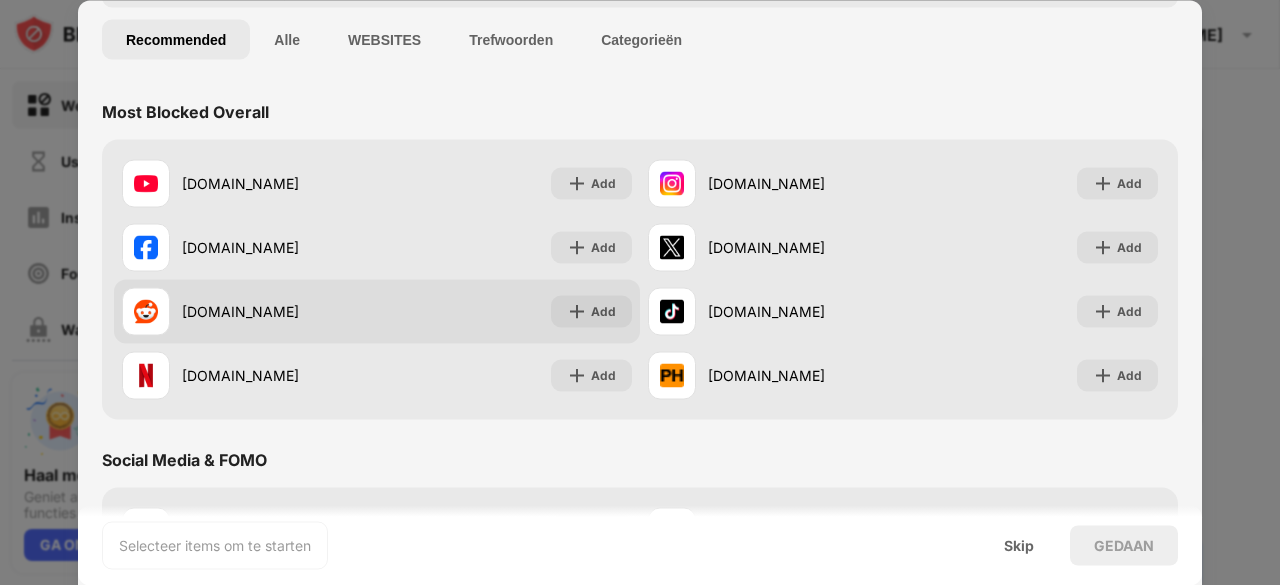 scroll, scrollTop: 130, scrollLeft: 0, axis: vertical 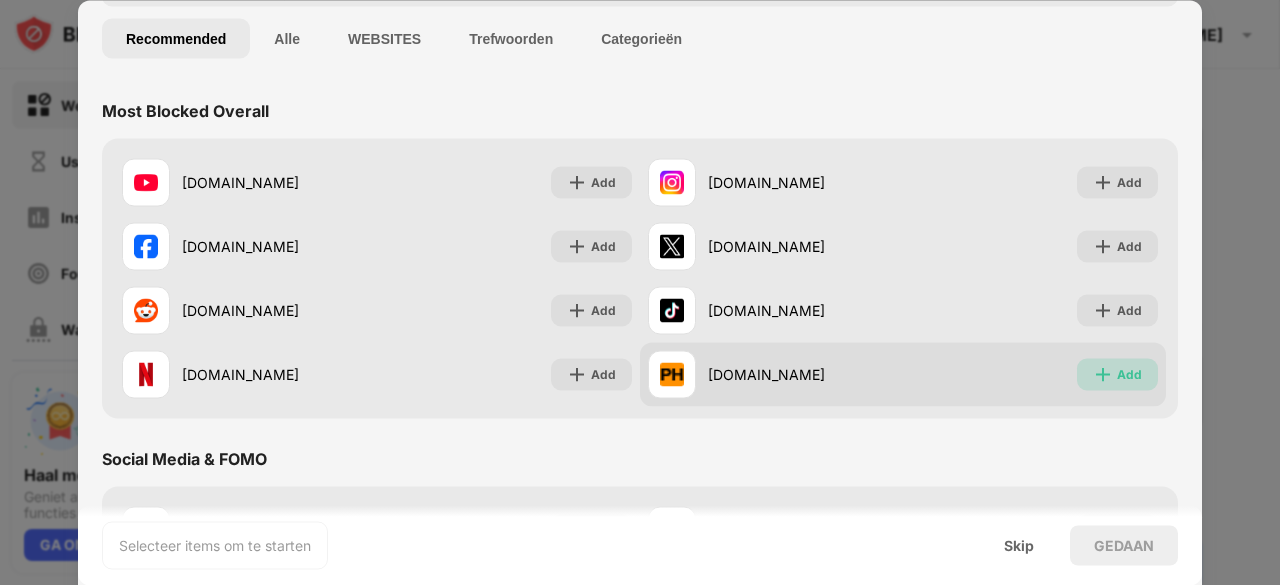 click at bounding box center [1103, 374] 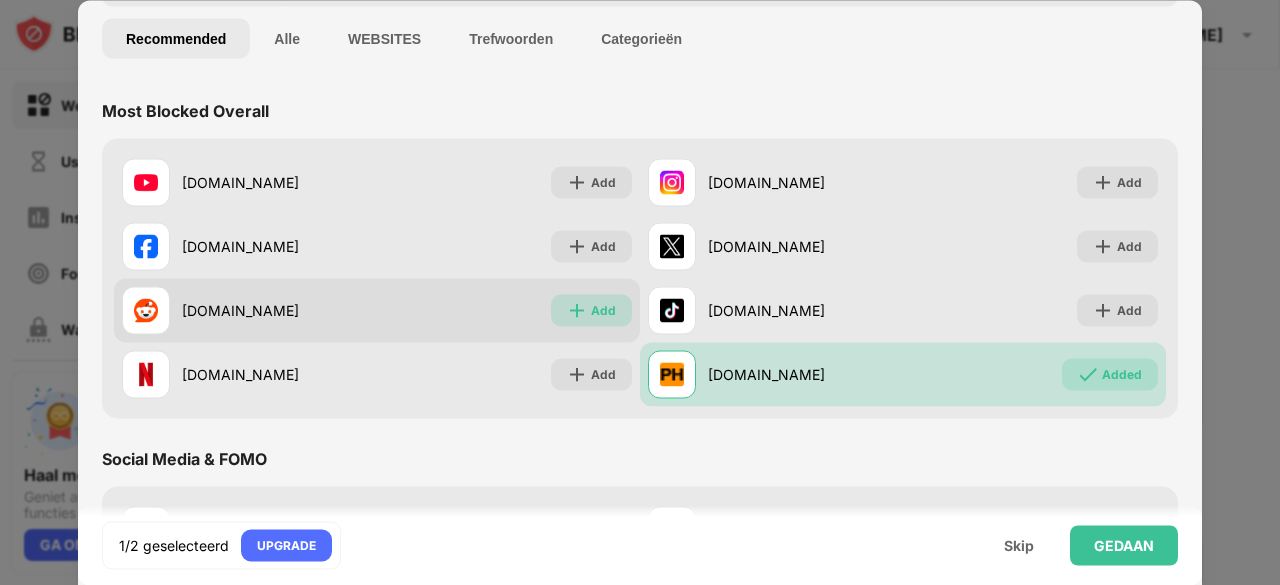 click on "Add" at bounding box center (603, 310) 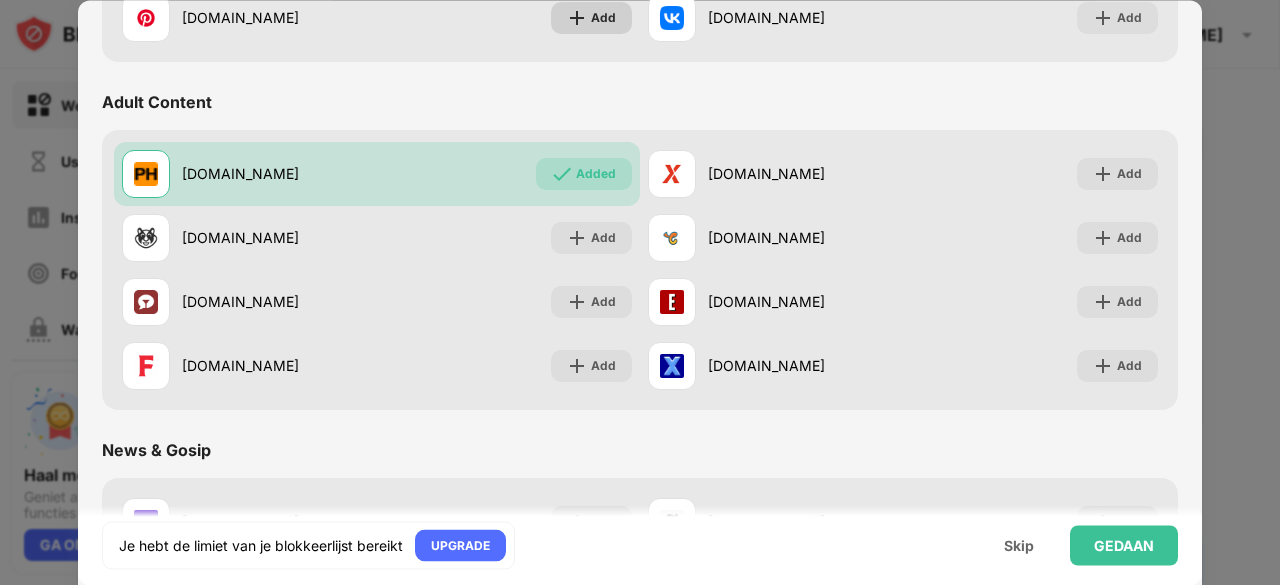 scroll, scrollTop: 835, scrollLeft: 0, axis: vertical 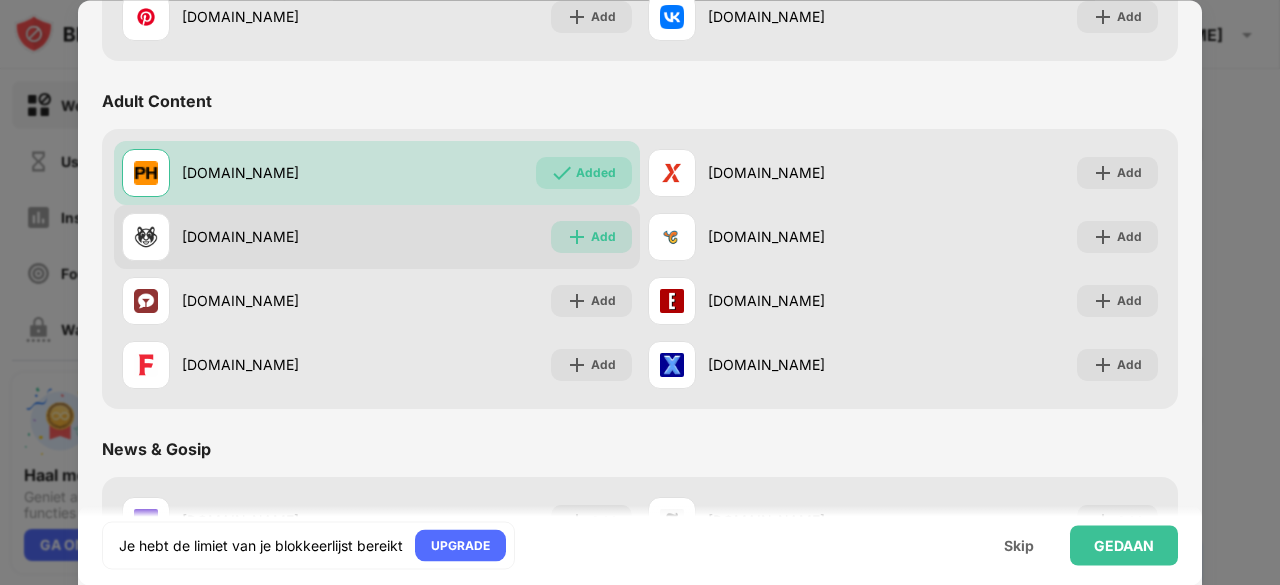 click on "Add" at bounding box center [603, 237] 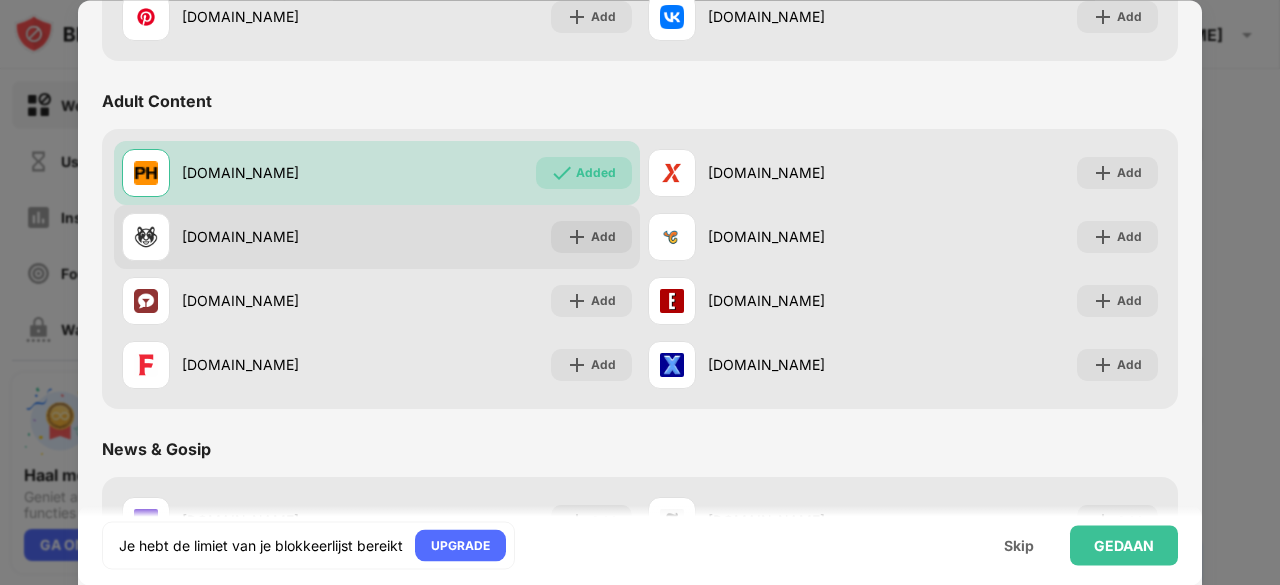 click on "Add" at bounding box center [603, 237] 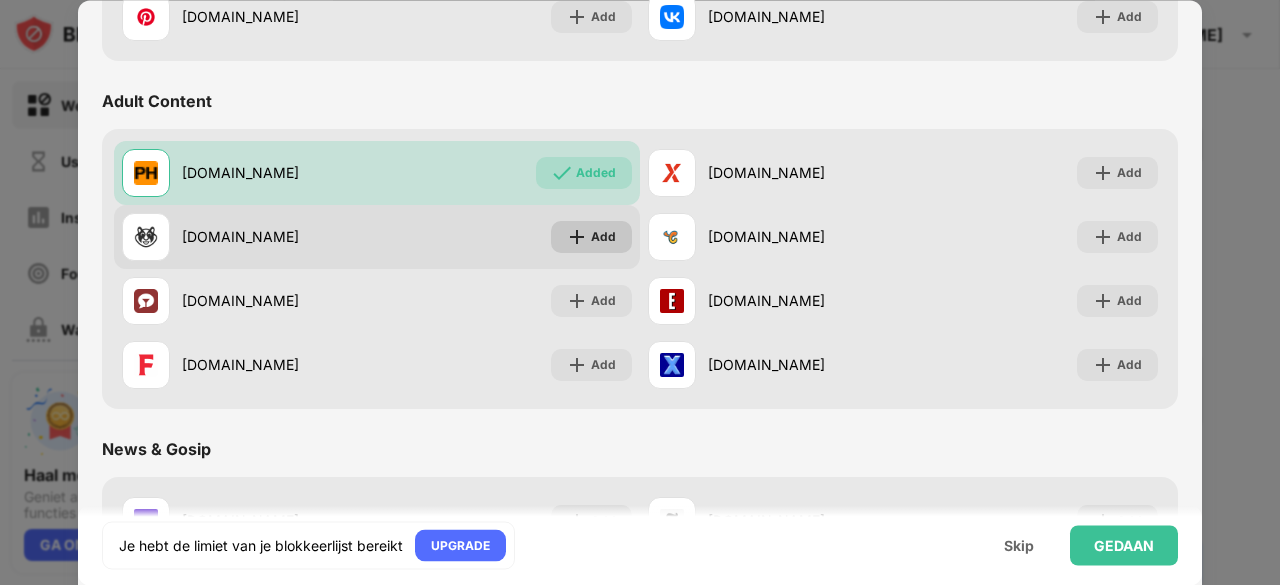 click at bounding box center (577, 237) 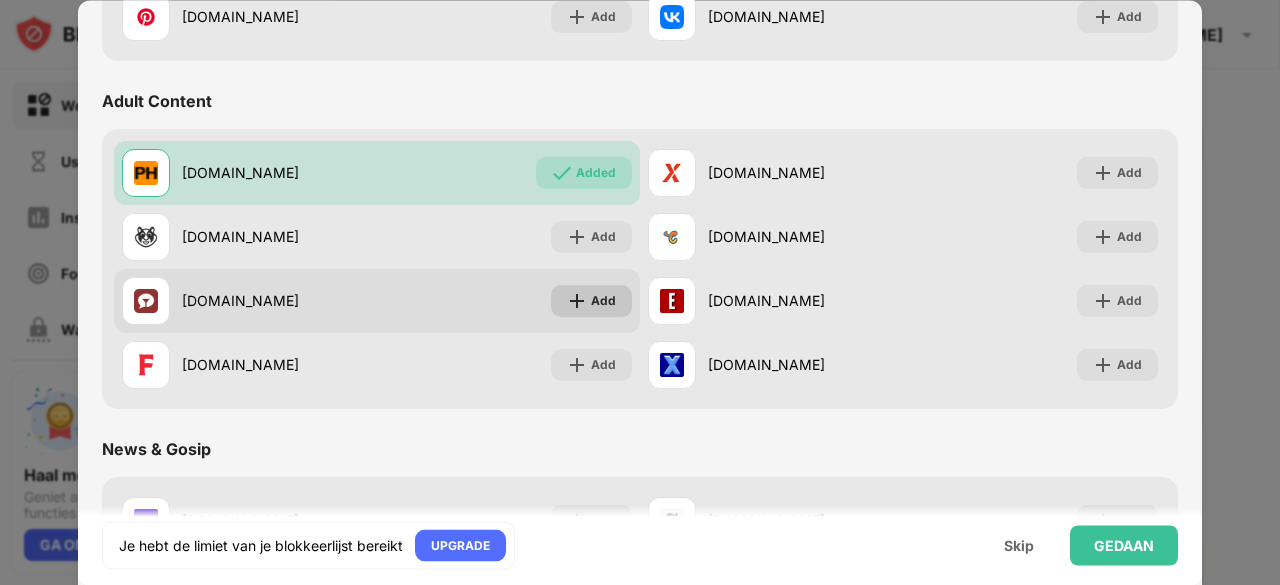 click at bounding box center (577, 301) 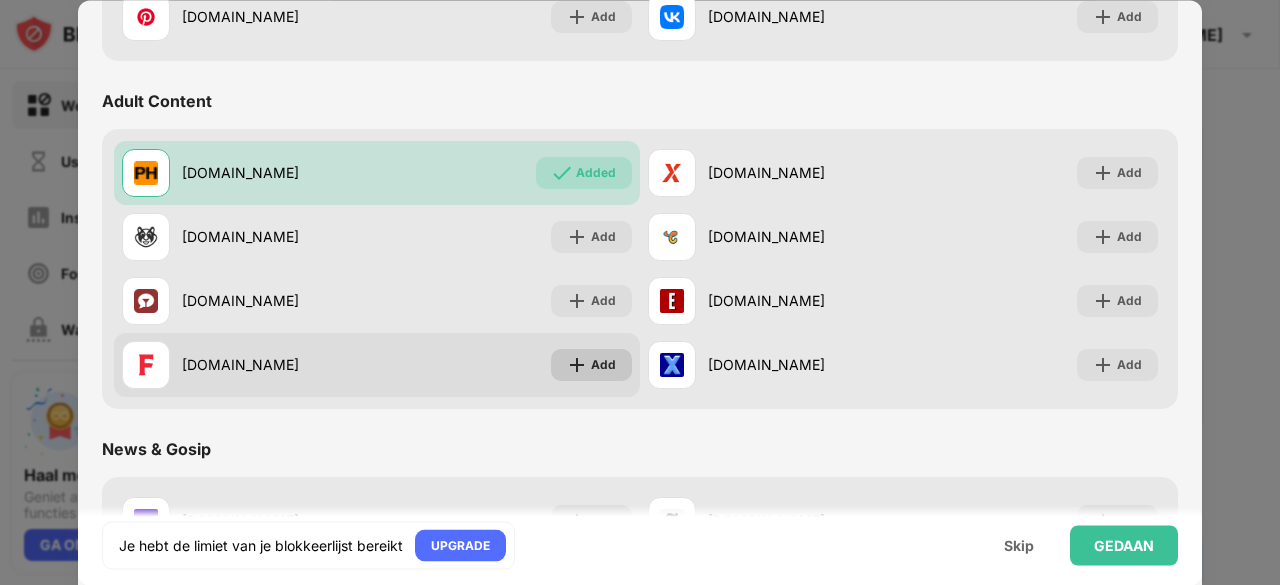 click at bounding box center [577, 365] 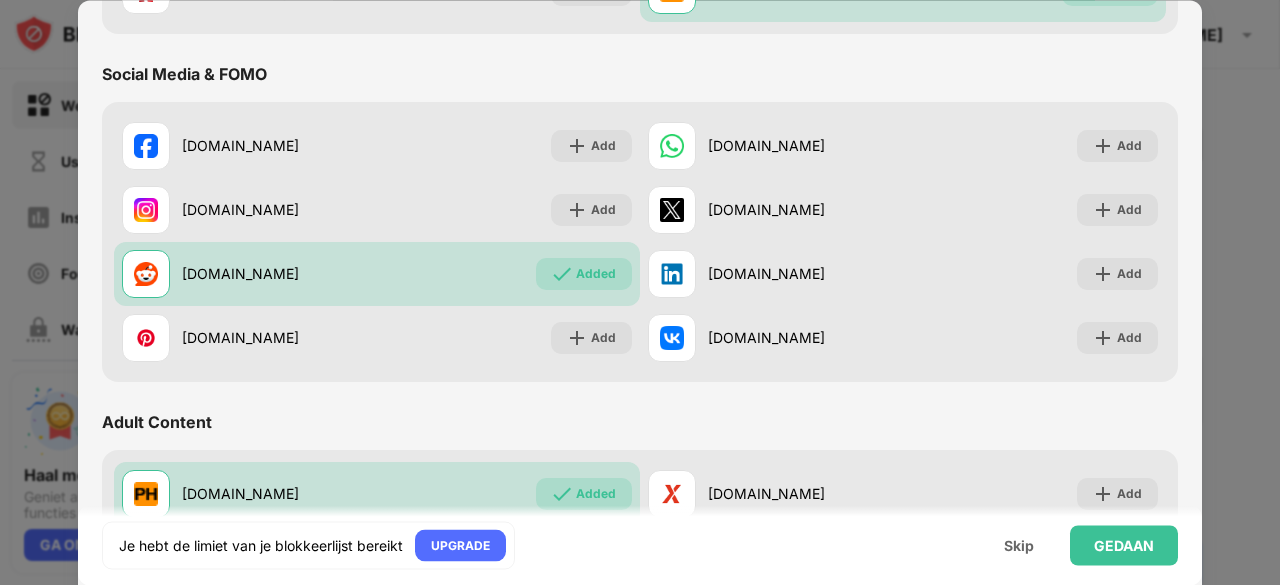 scroll, scrollTop: 513, scrollLeft: 0, axis: vertical 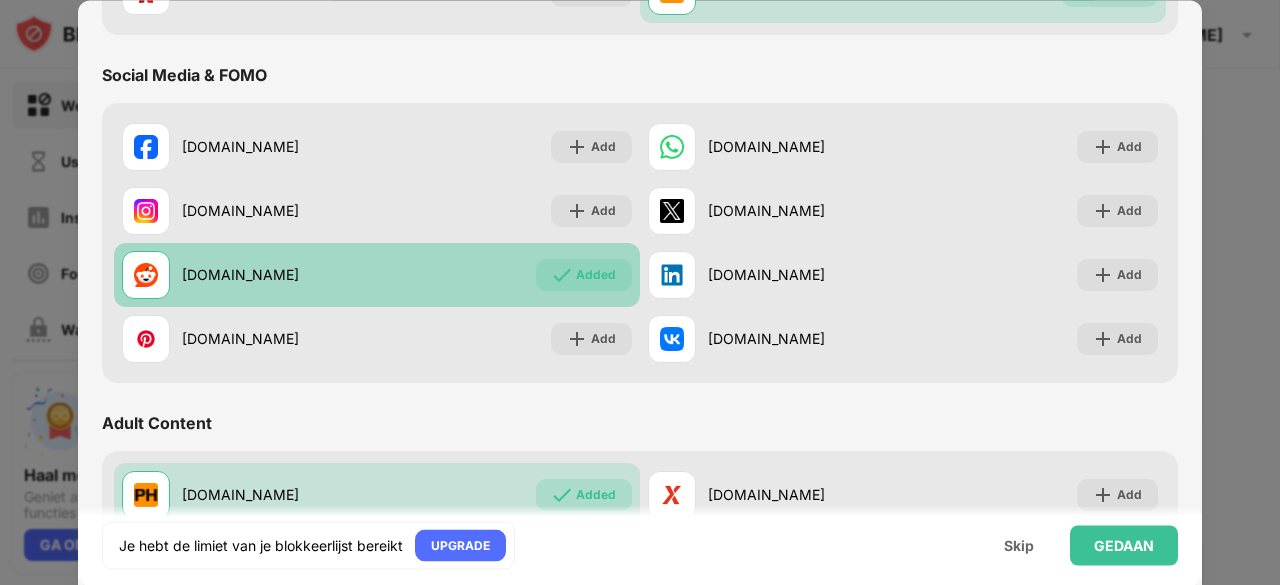 click on "Added" at bounding box center [584, 275] 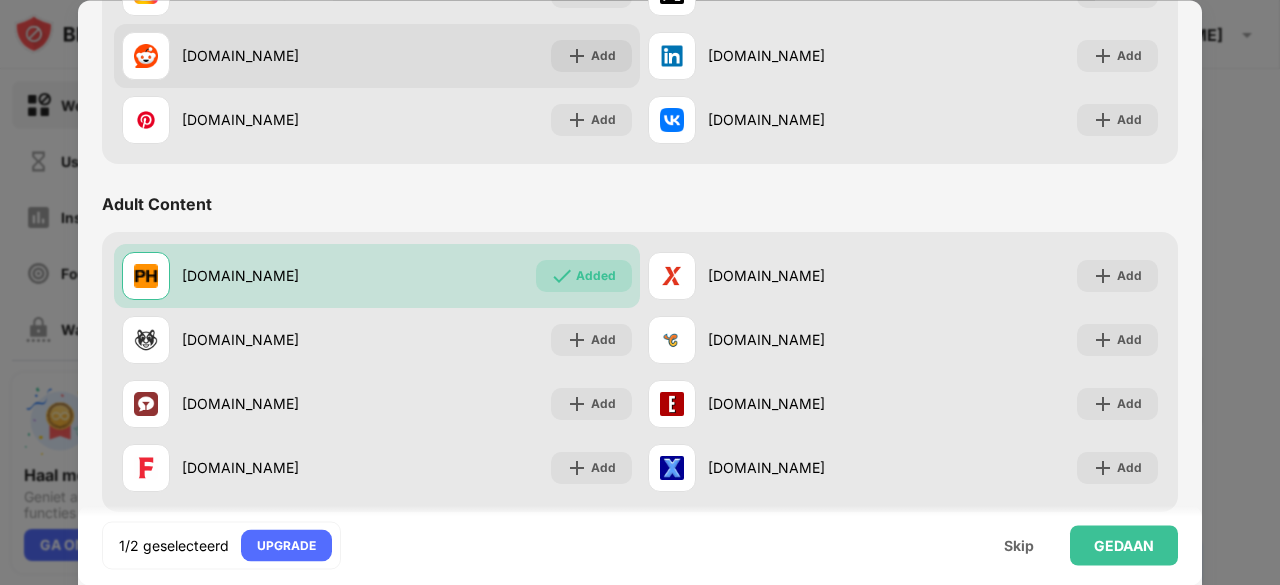 scroll, scrollTop: 758, scrollLeft: 0, axis: vertical 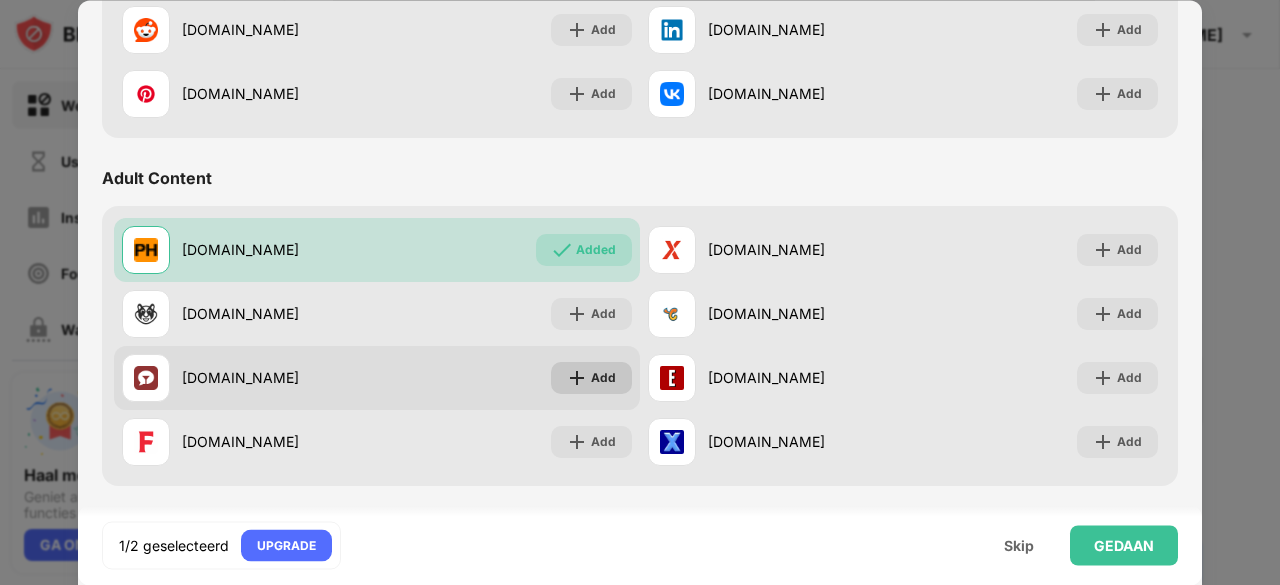 click on "Add" at bounding box center (591, 378) 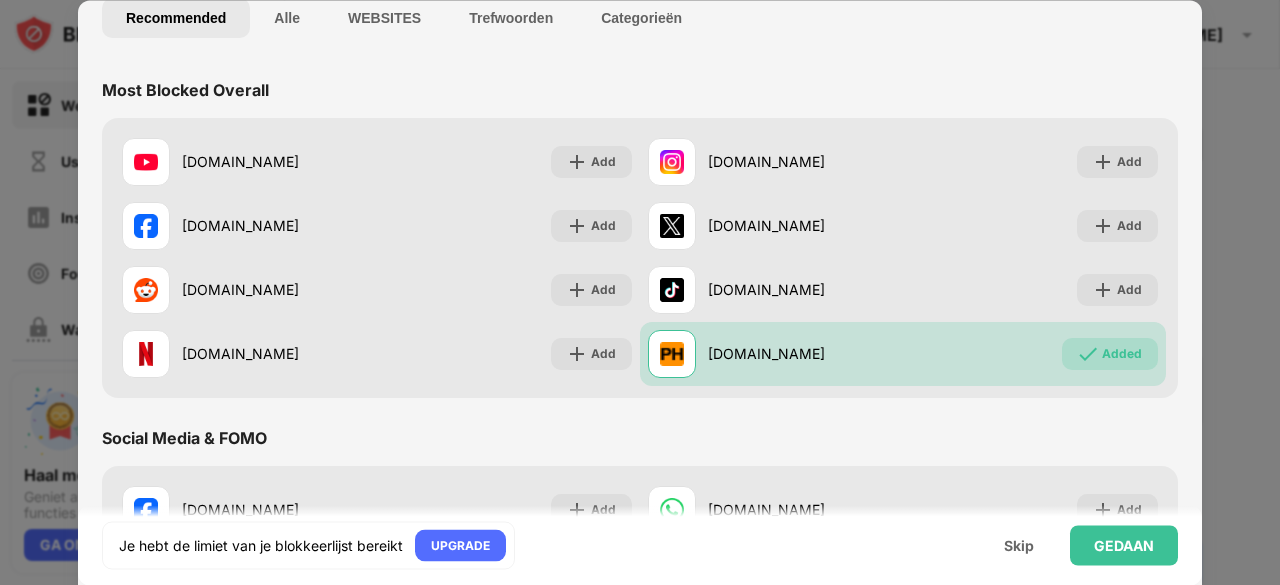 scroll, scrollTop: 148, scrollLeft: 0, axis: vertical 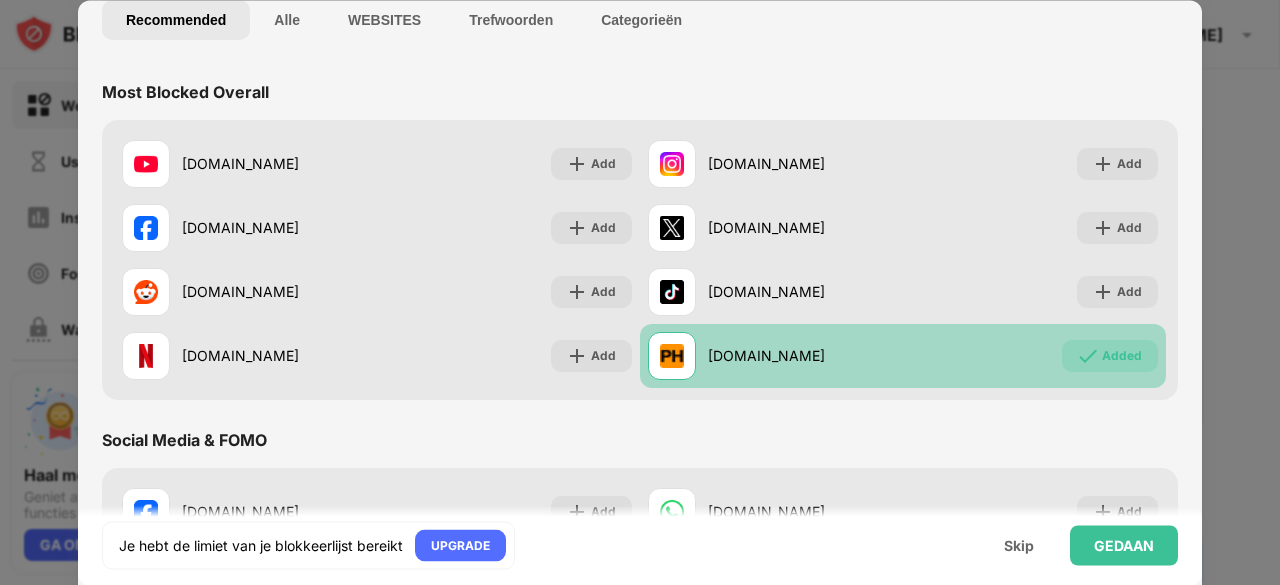 click on "Added" at bounding box center [1122, 356] 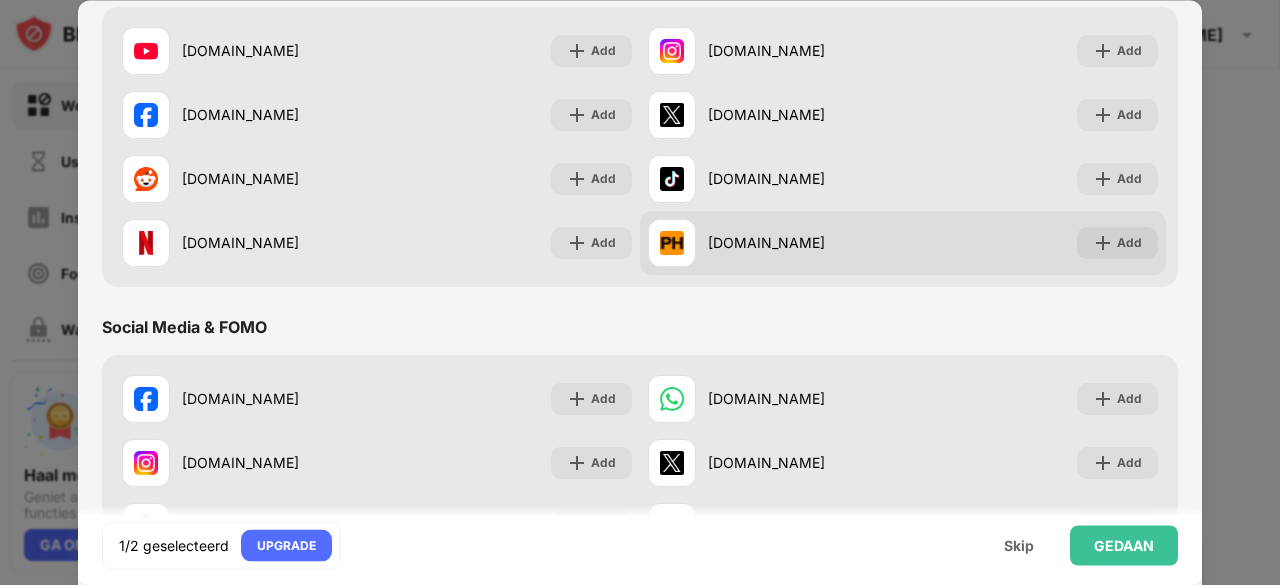 scroll, scrollTop: 0, scrollLeft: 0, axis: both 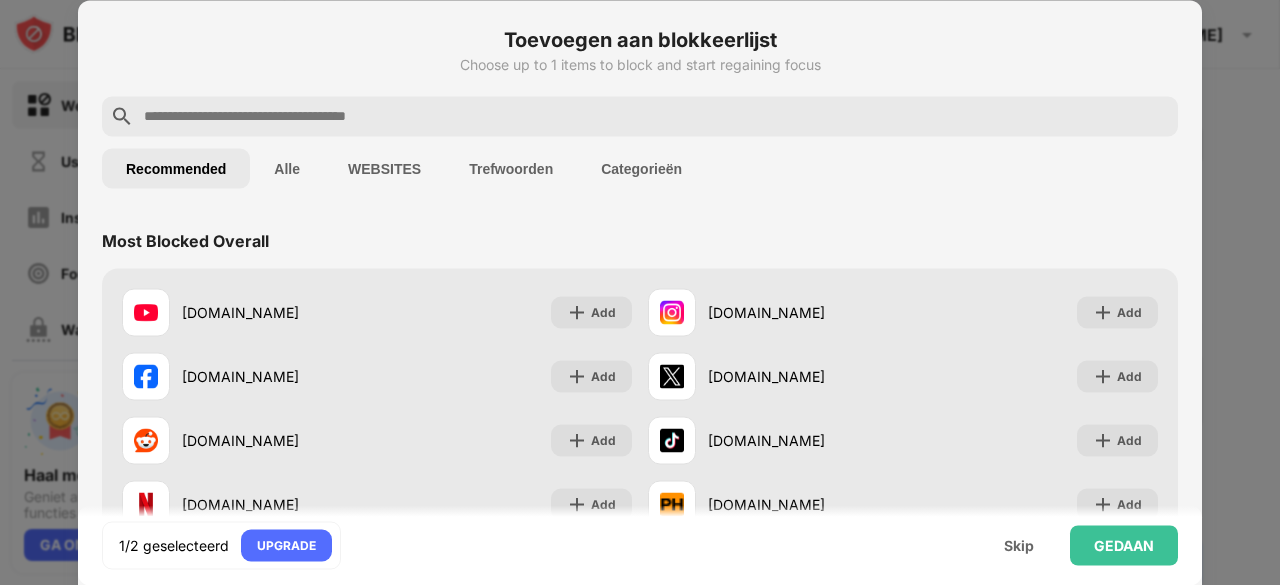 click at bounding box center (656, 116) 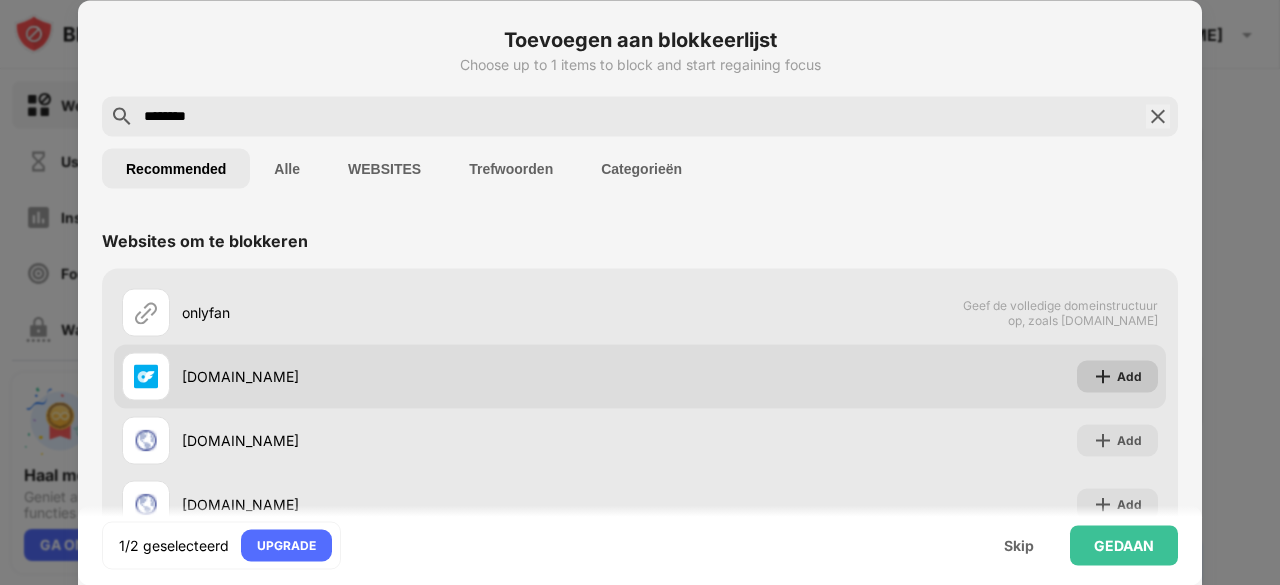 type on "********" 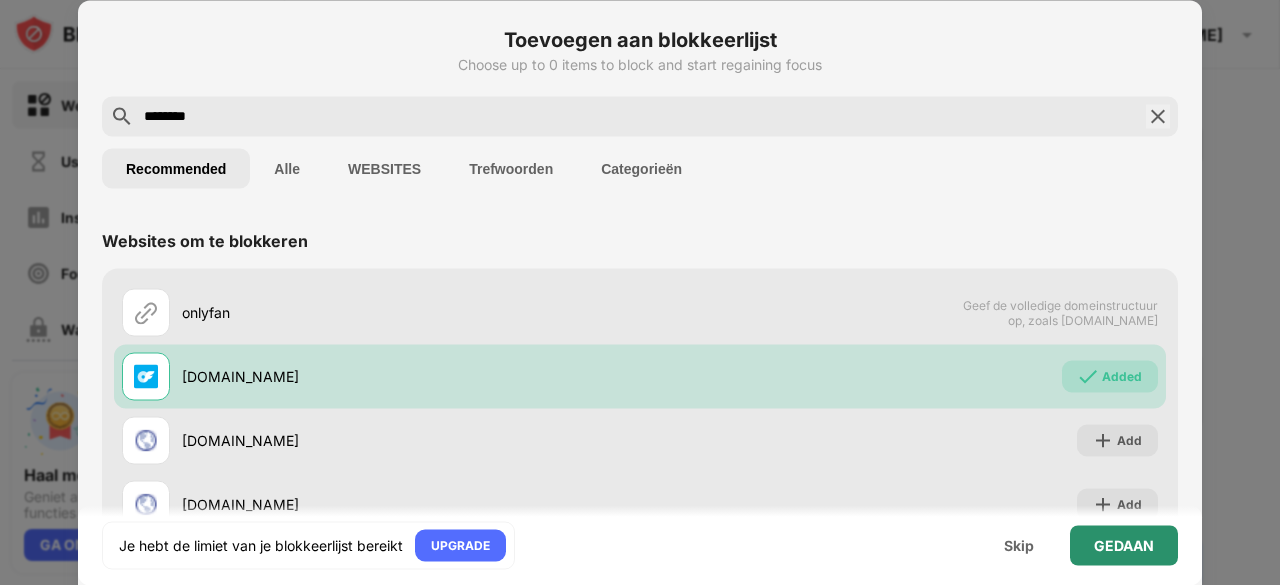 click on "GEDAAN" at bounding box center (1124, 545) 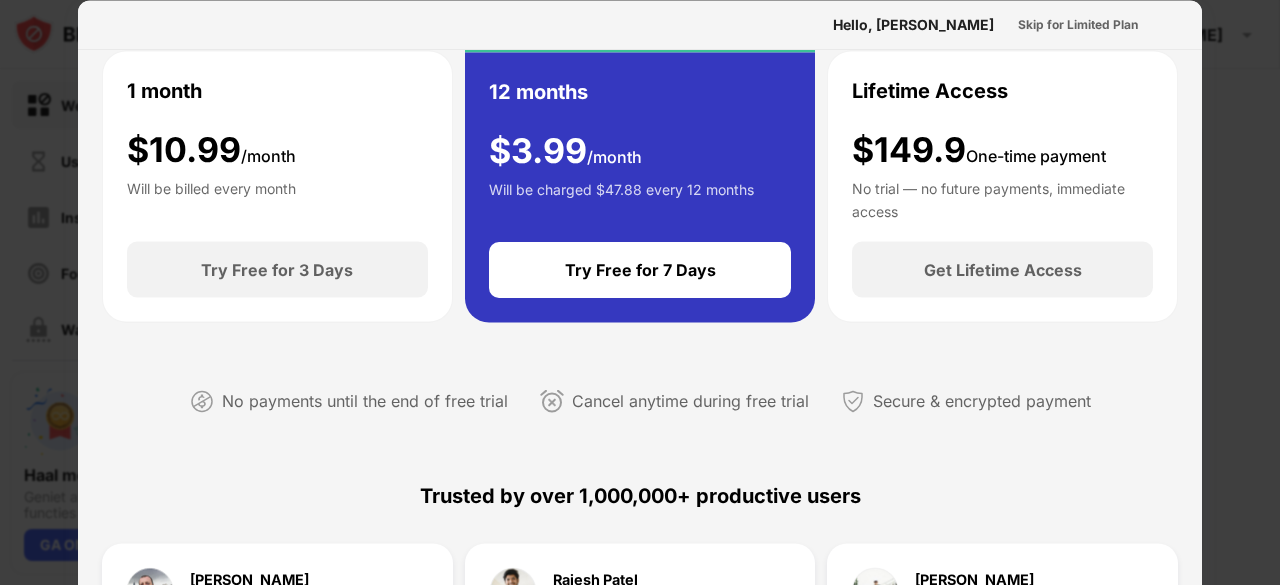 scroll, scrollTop: 0, scrollLeft: 0, axis: both 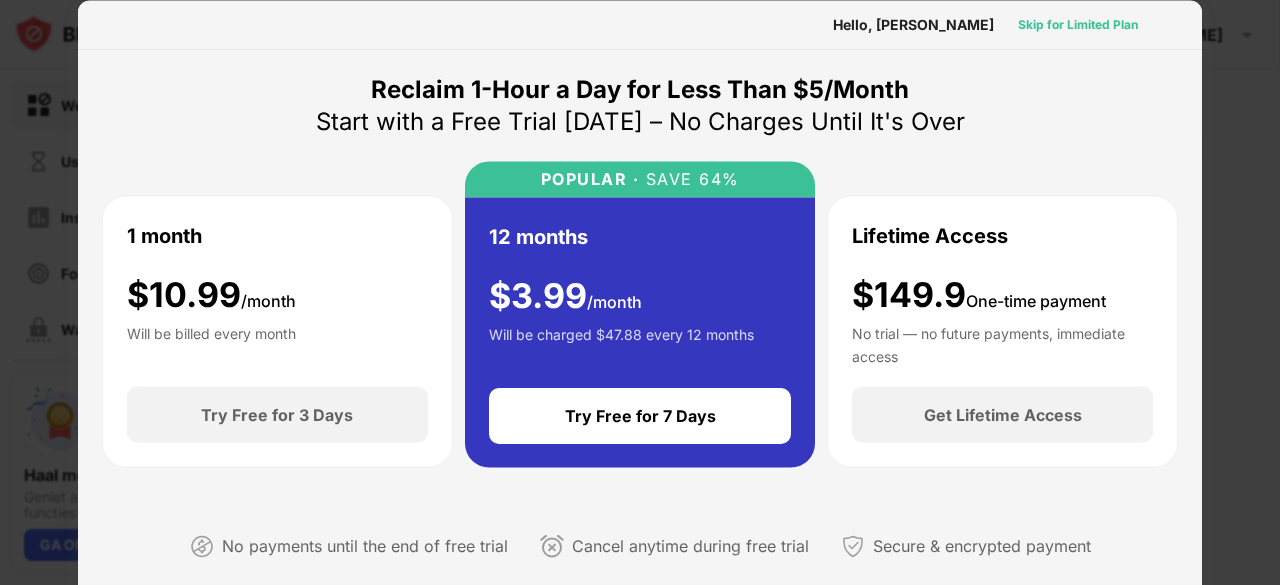 click on "Skip for Limited Plan" at bounding box center [1078, 24] 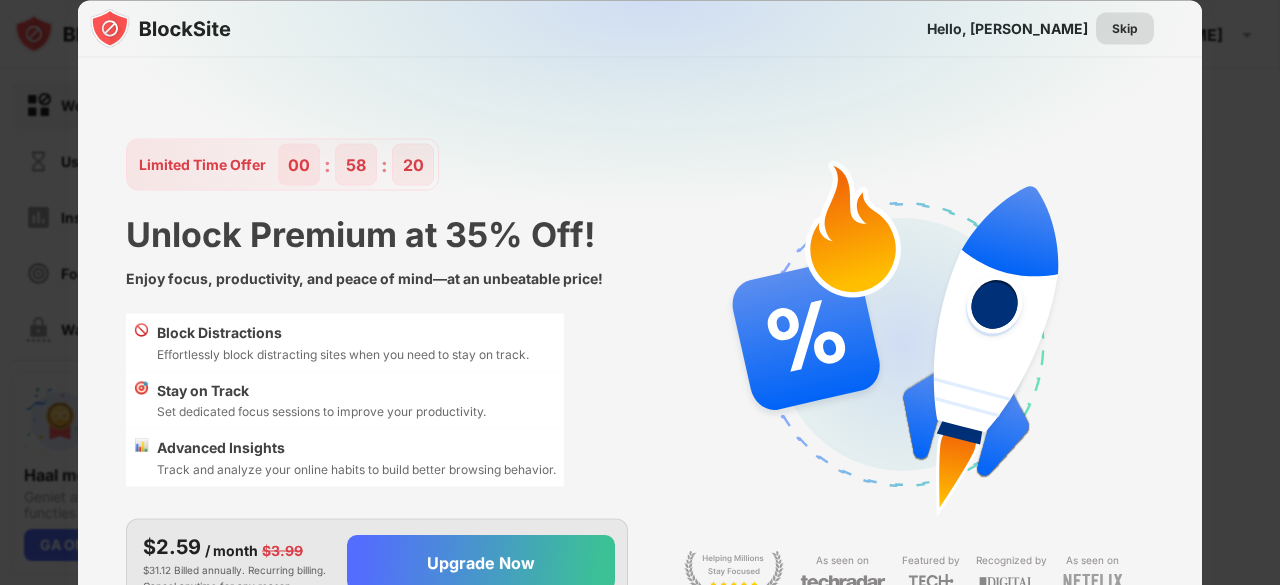 click on "Skip" at bounding box center [1125, 28] 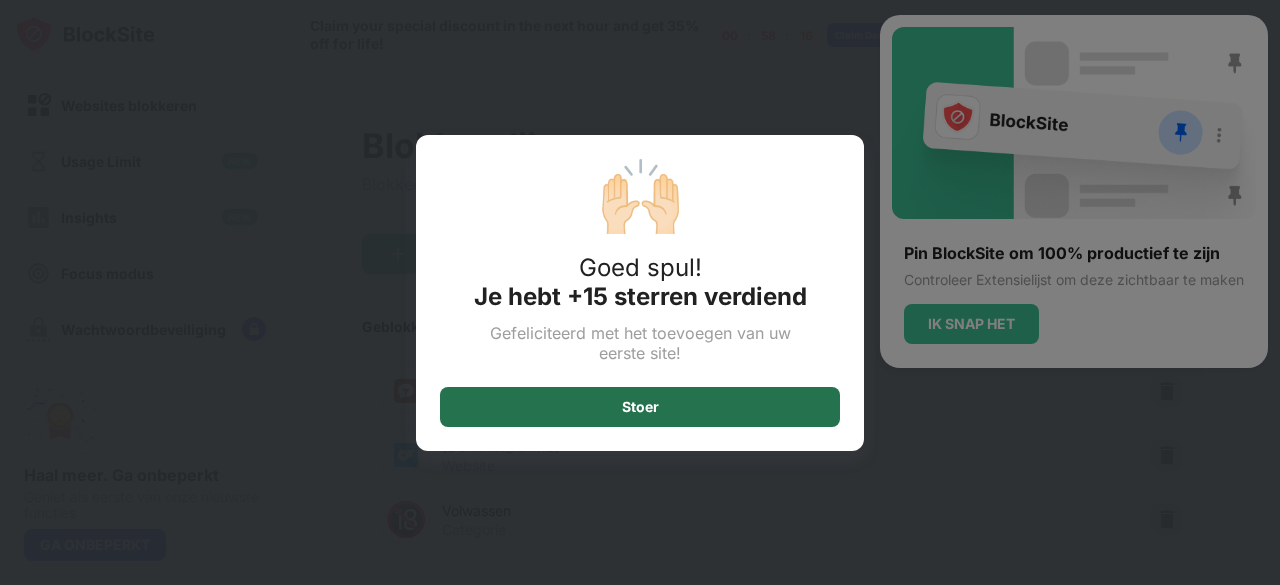 click on "Stoer" at bounding box center (640, 407) 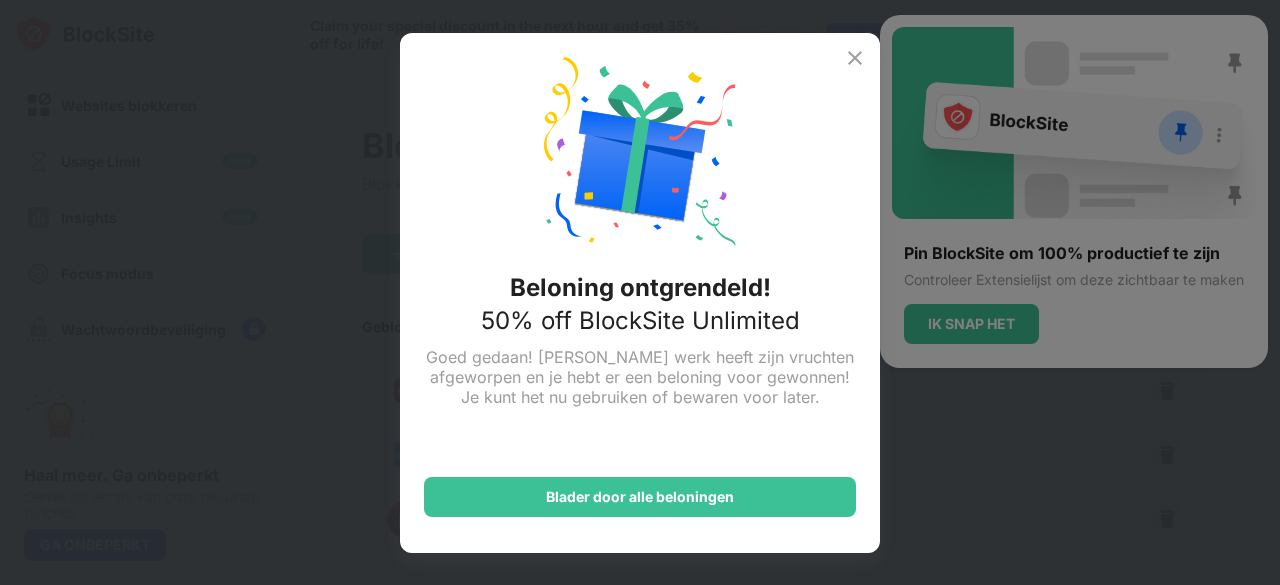 click at bounding box center (855, 58) 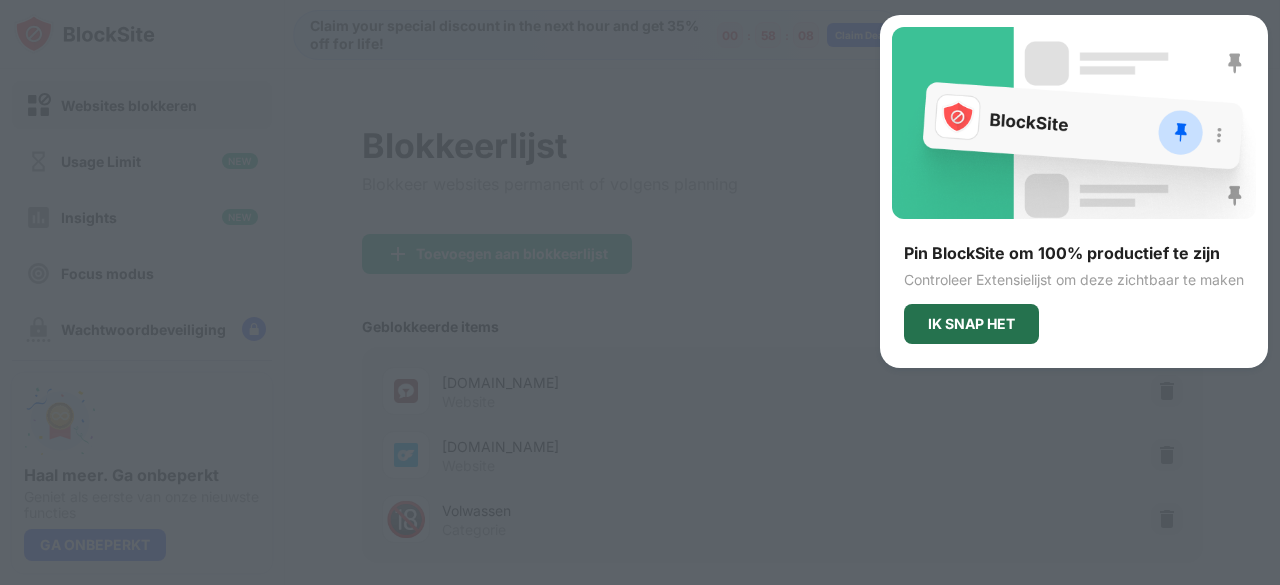 click on "IK SNAP HET" at bounding box center (971, 324) 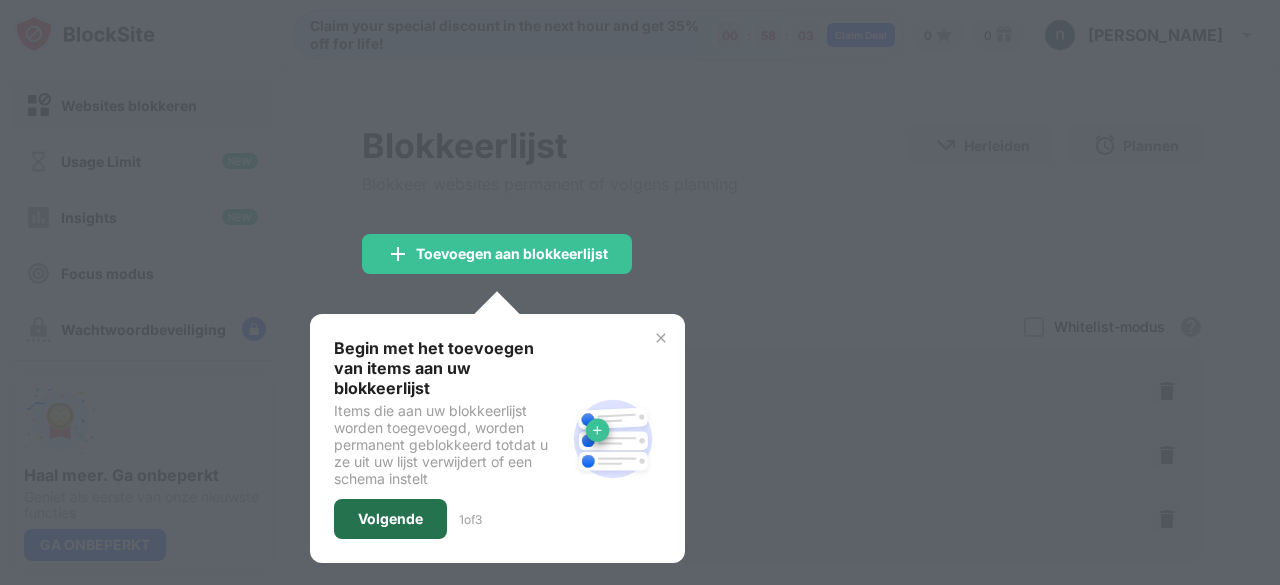 click on "Volgende" at bounding box center [390, 519] 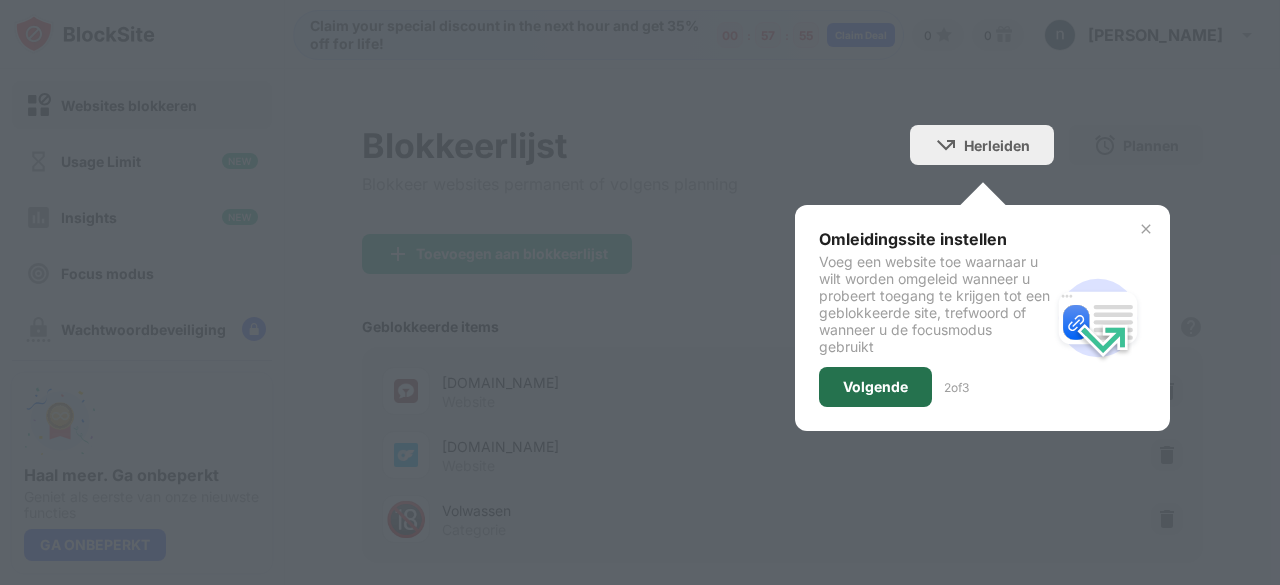 click on "Volgende" at bounding box center (875, 387) 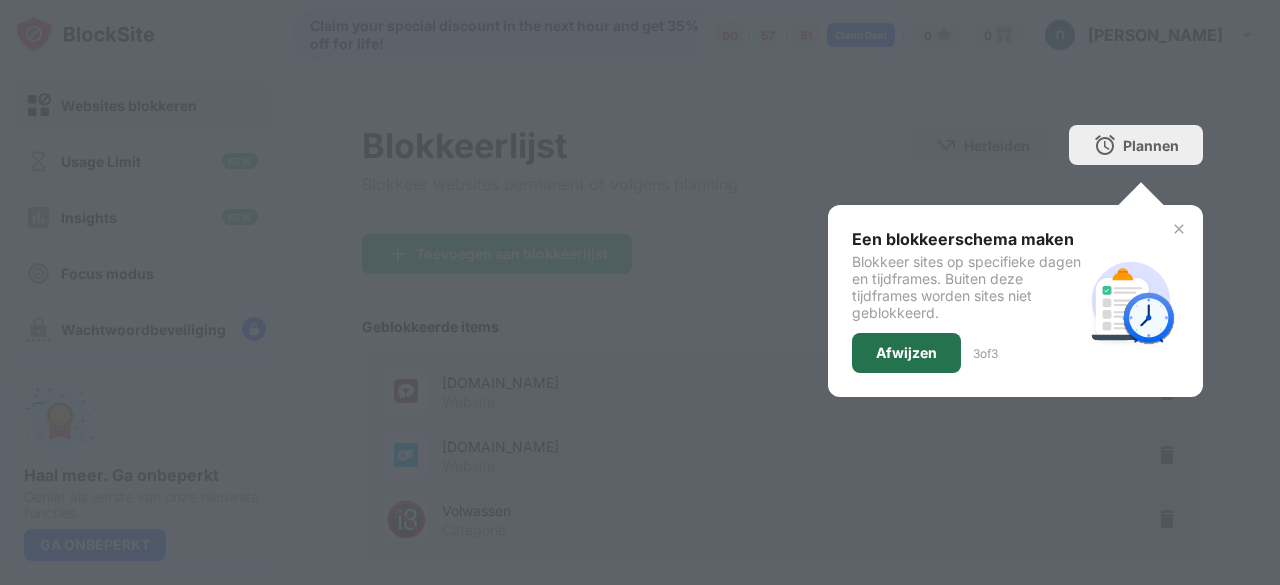click on "Afwijzen" at bounding box center [906, 353] 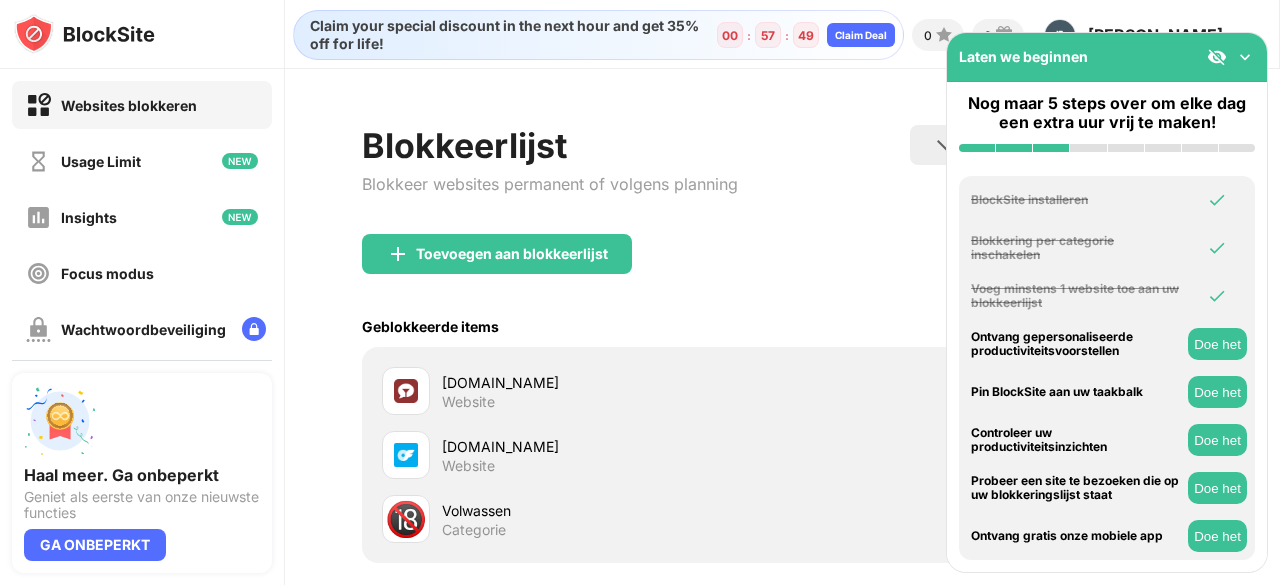 click at bounding box center (1245, 57) 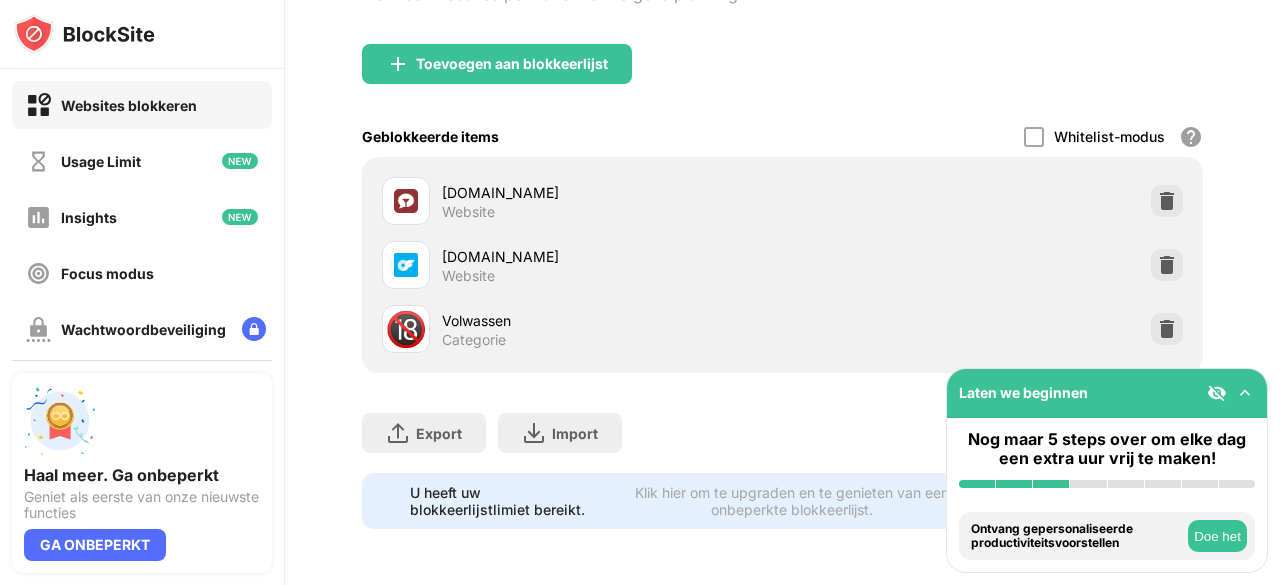 scroll, scrollTop: 0, scrollLeft: 0, axis: both 